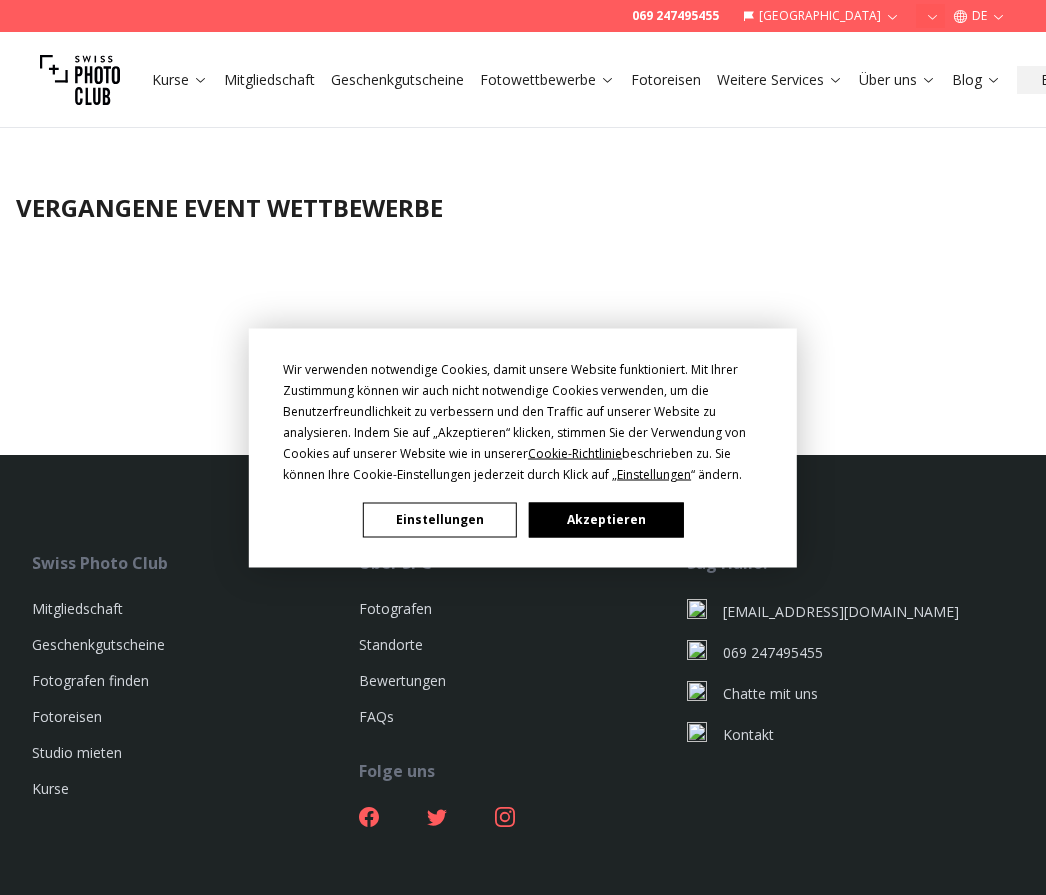 scroll, scrollTop: 0, scrollLeft: 0, axis: both 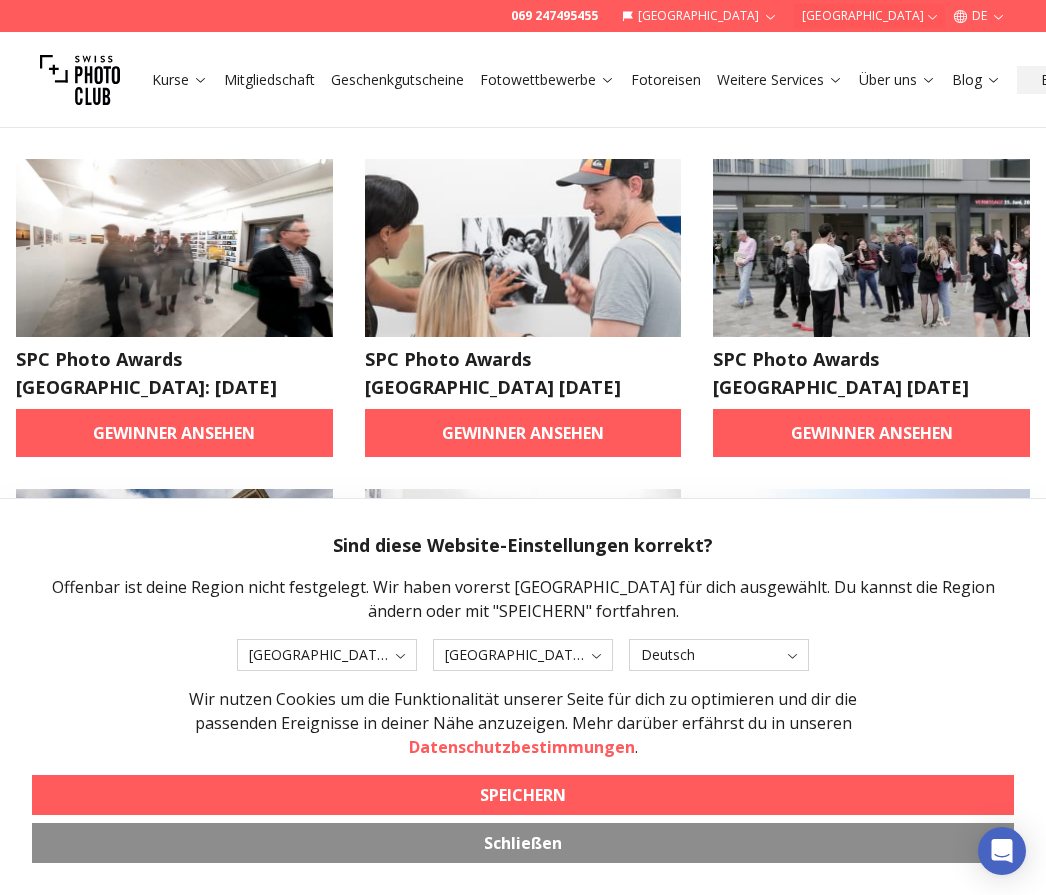 click on "Schließen" at bounding box center [523, 843] 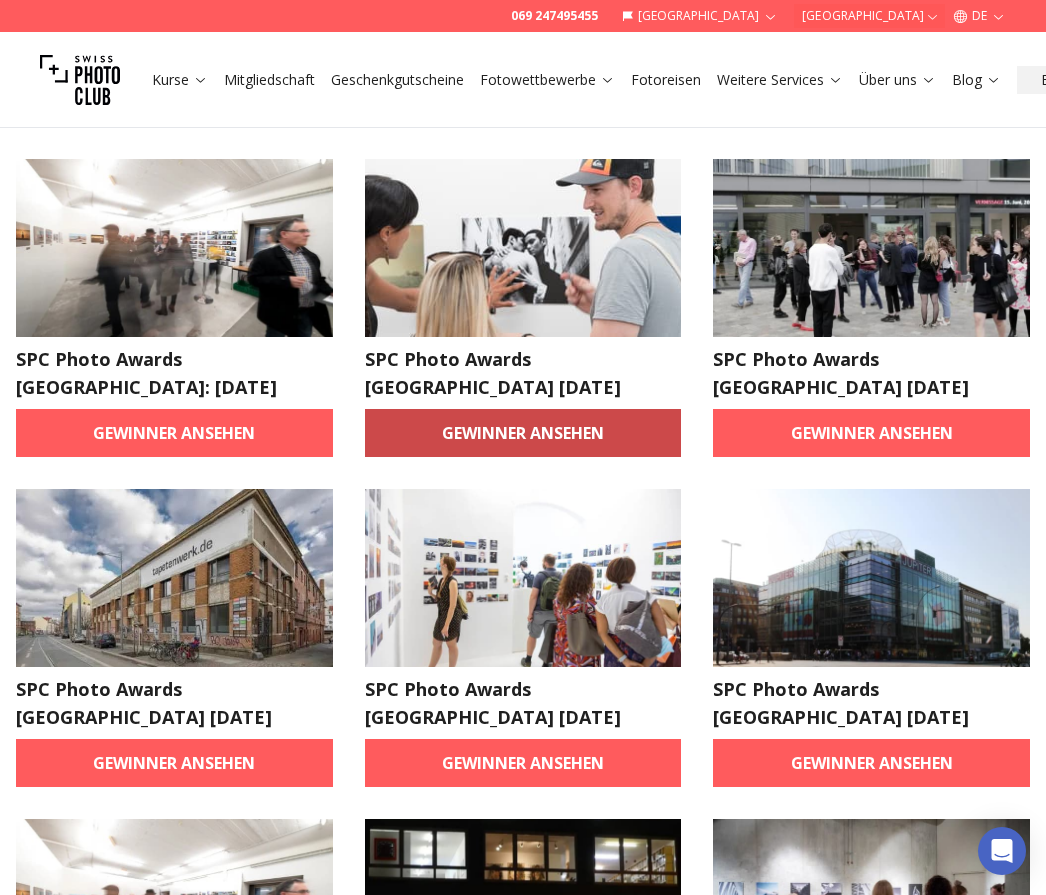 click on "Gewinner ansehen" at bounding box center [523, 433] 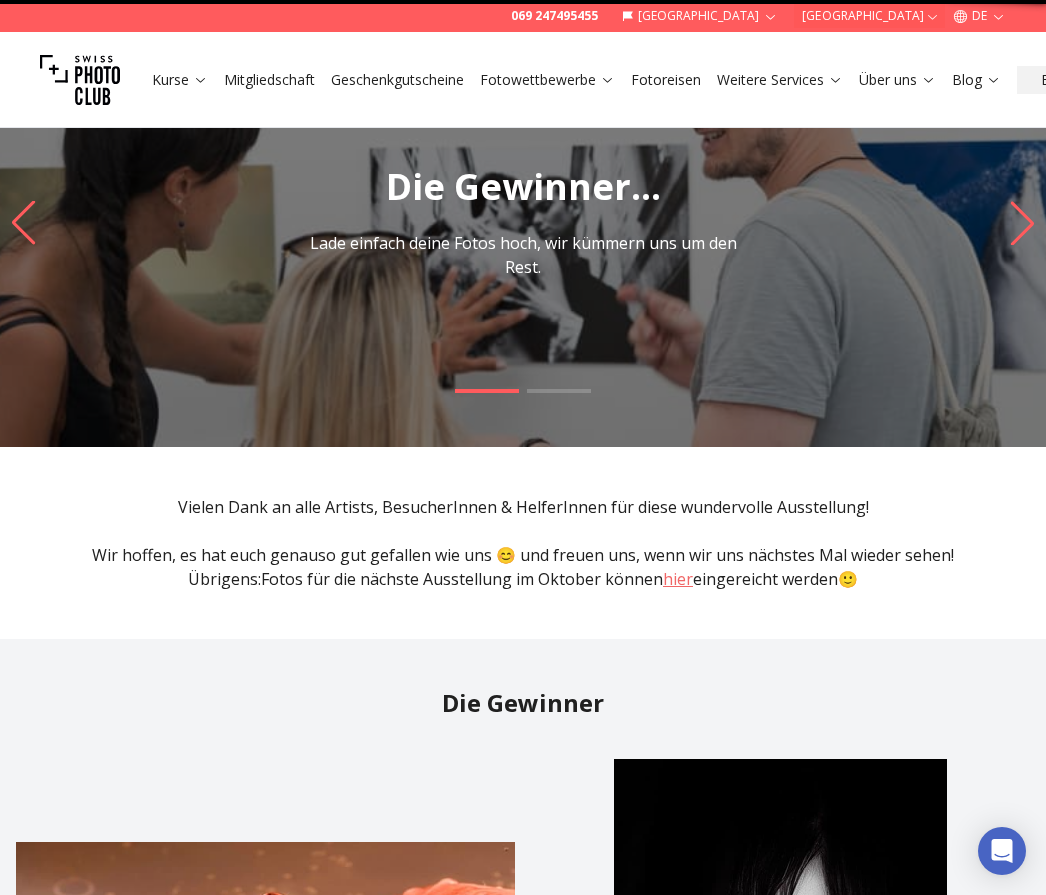 scroll, scrollTop: 0, scrollLeft: 0, axis: both 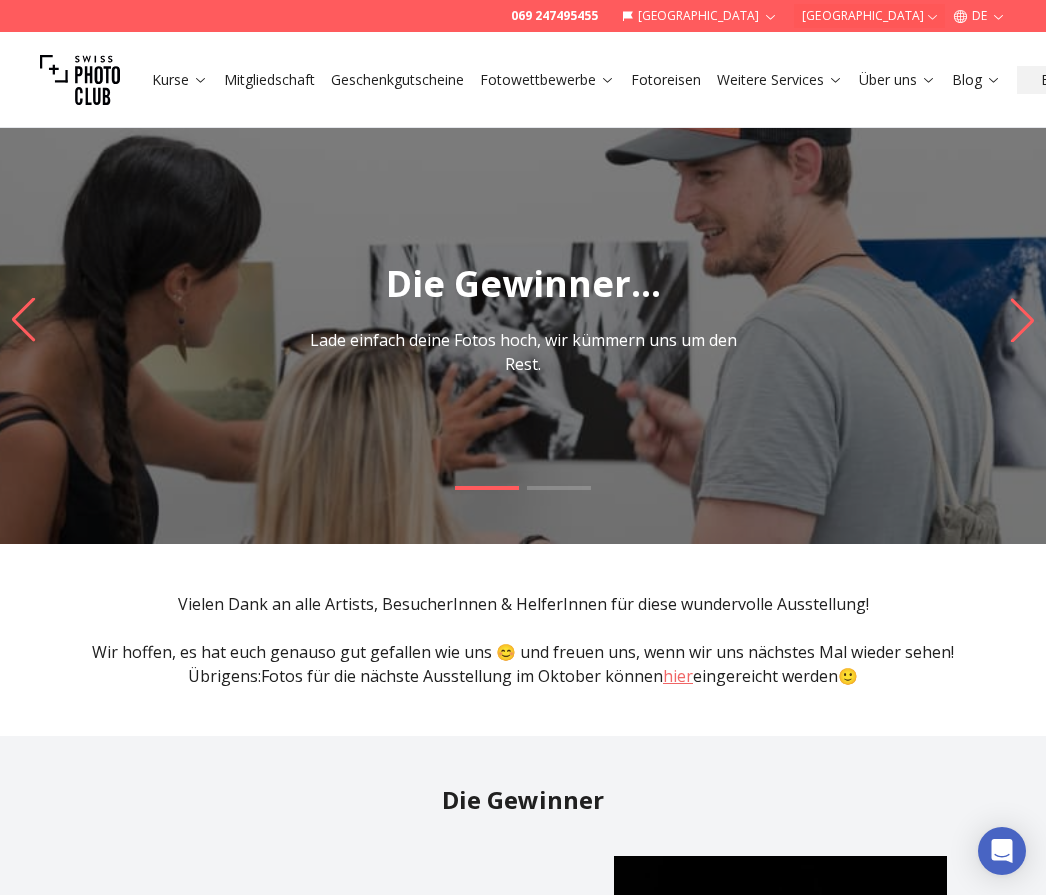 click 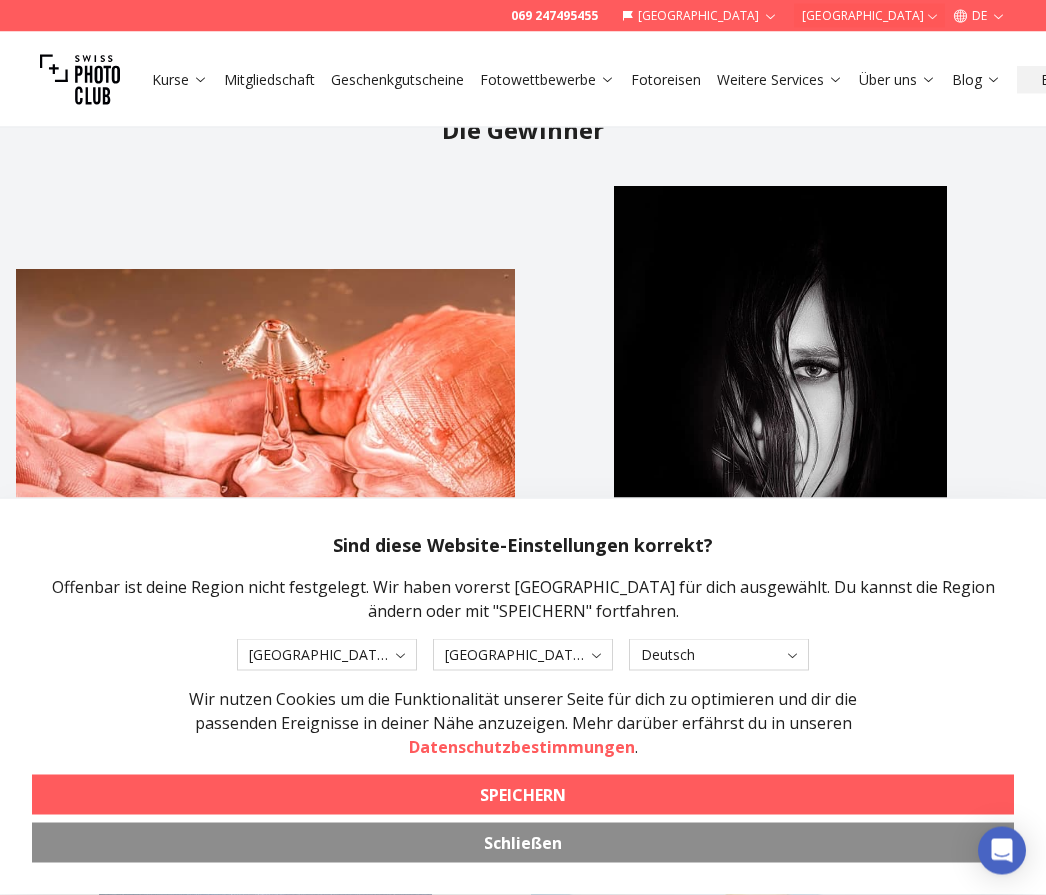scroll, scrollTop: 670, scrollLeft: 0, axis: vertical 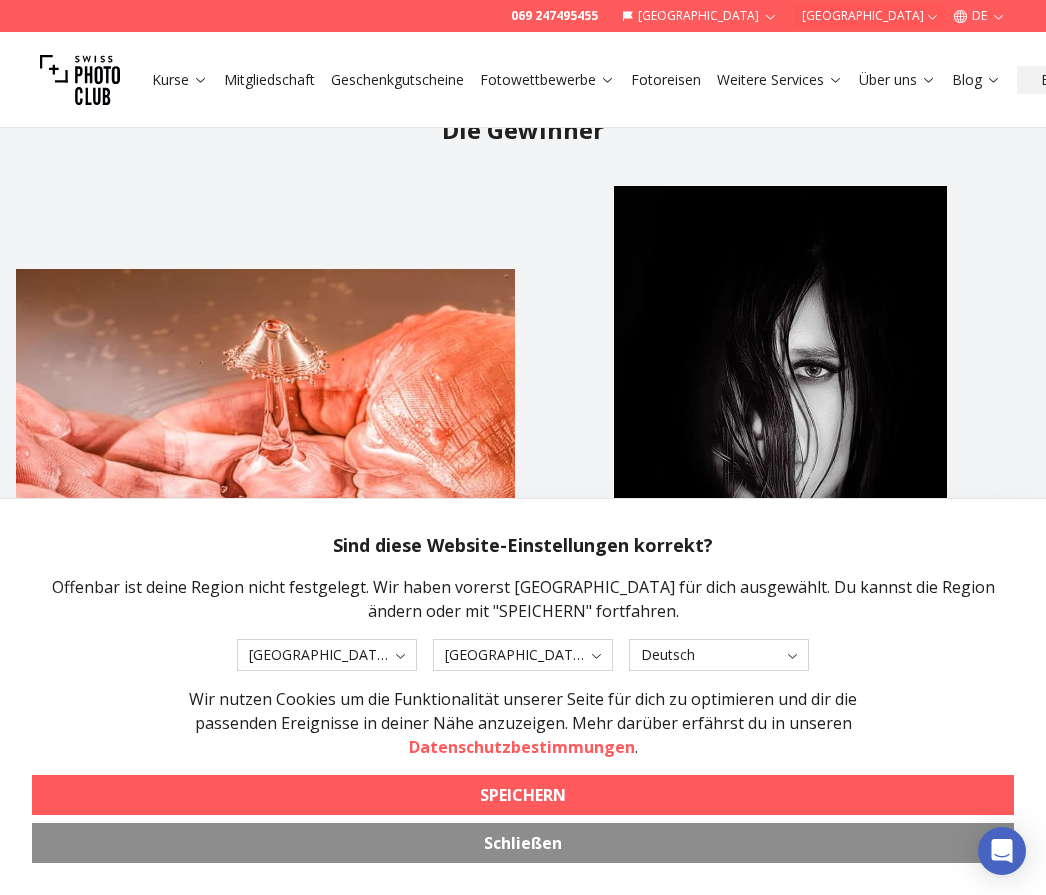 click on "Schließen" at bounding box center (523, 843) 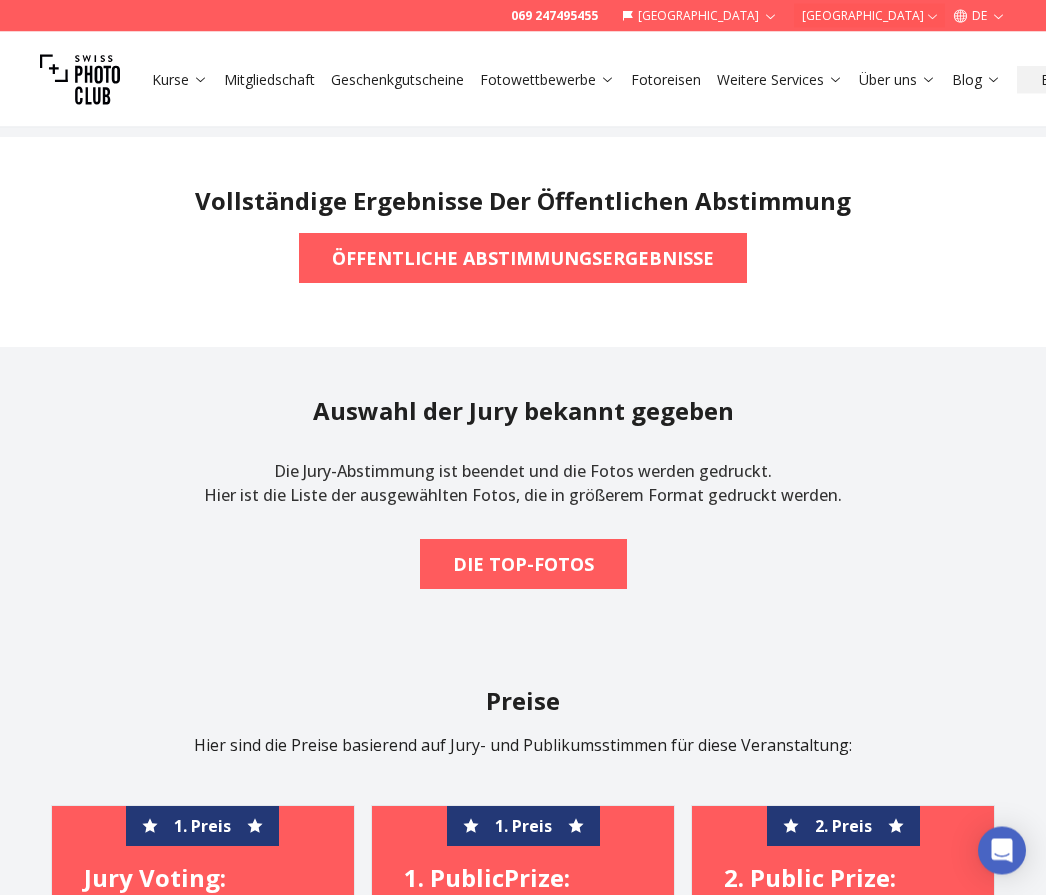 scroll, scrollTop: 2536, scrollLeft: 0, axis: vertical 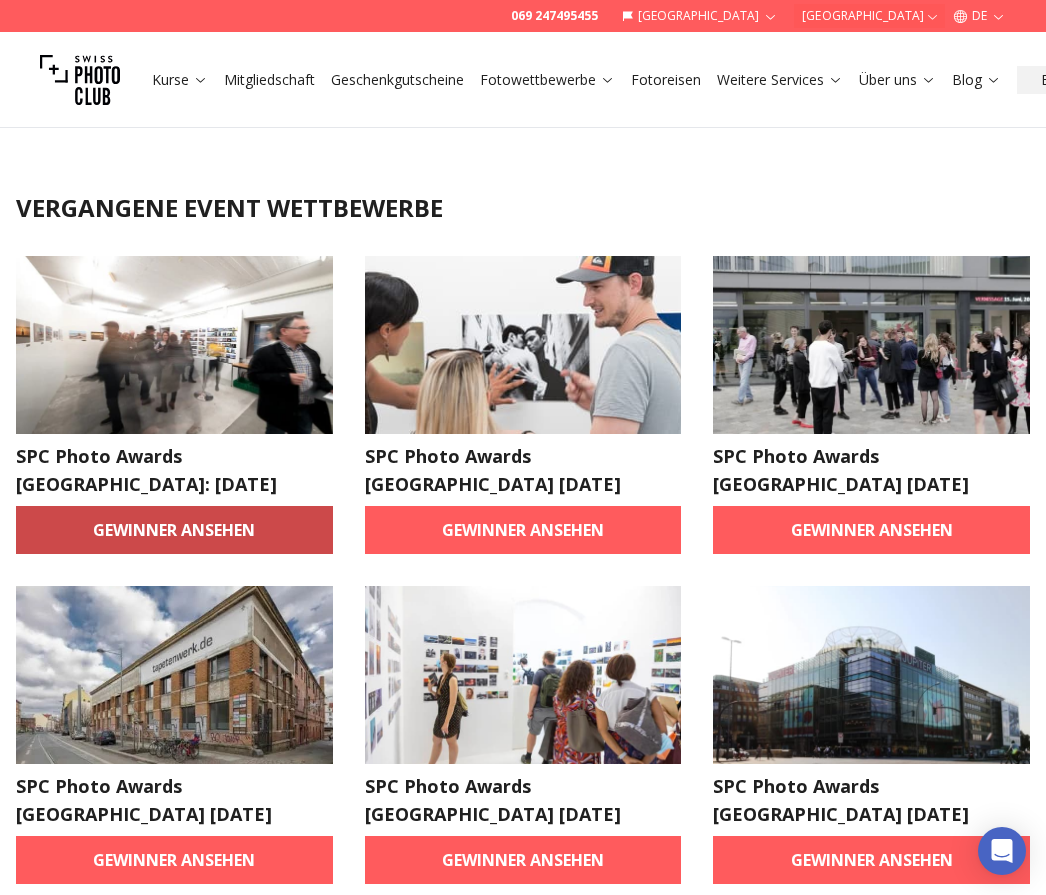 click on "Gewinner ansehen" at bounding box center [174, 530] 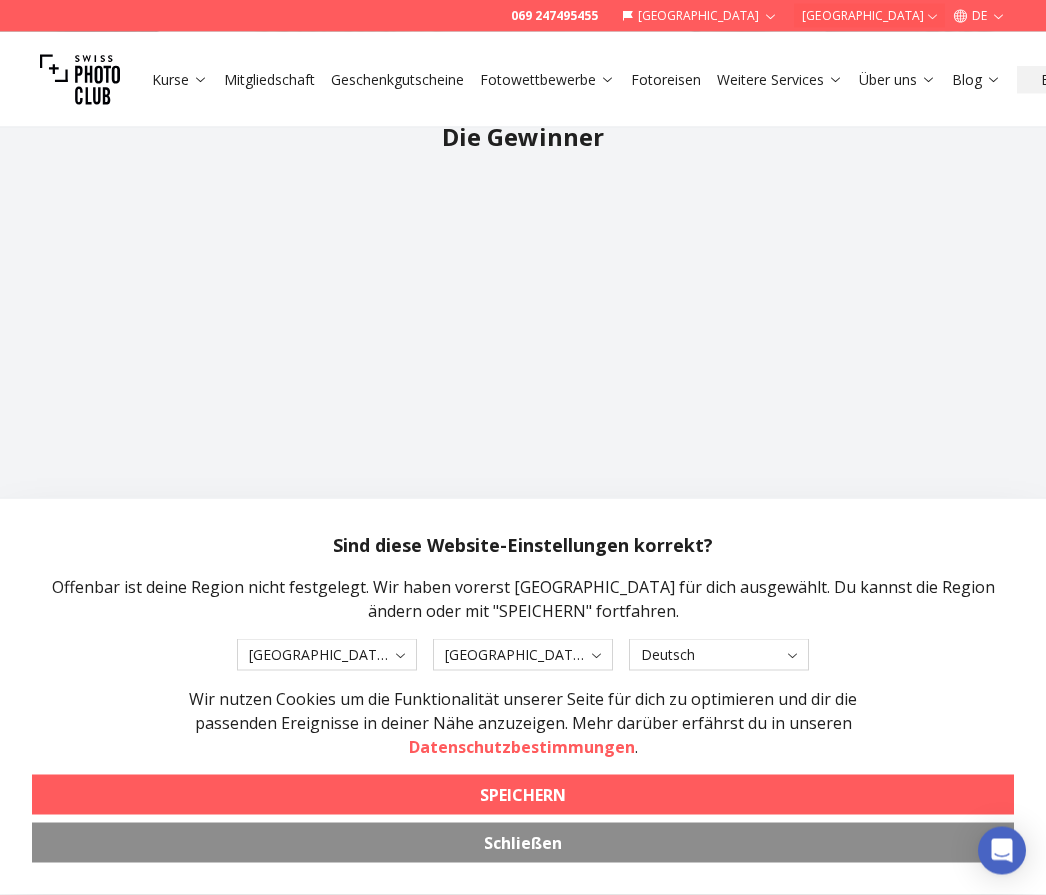 scroll, scrollTop: 471, scrollLeft: 0, axis: vertical 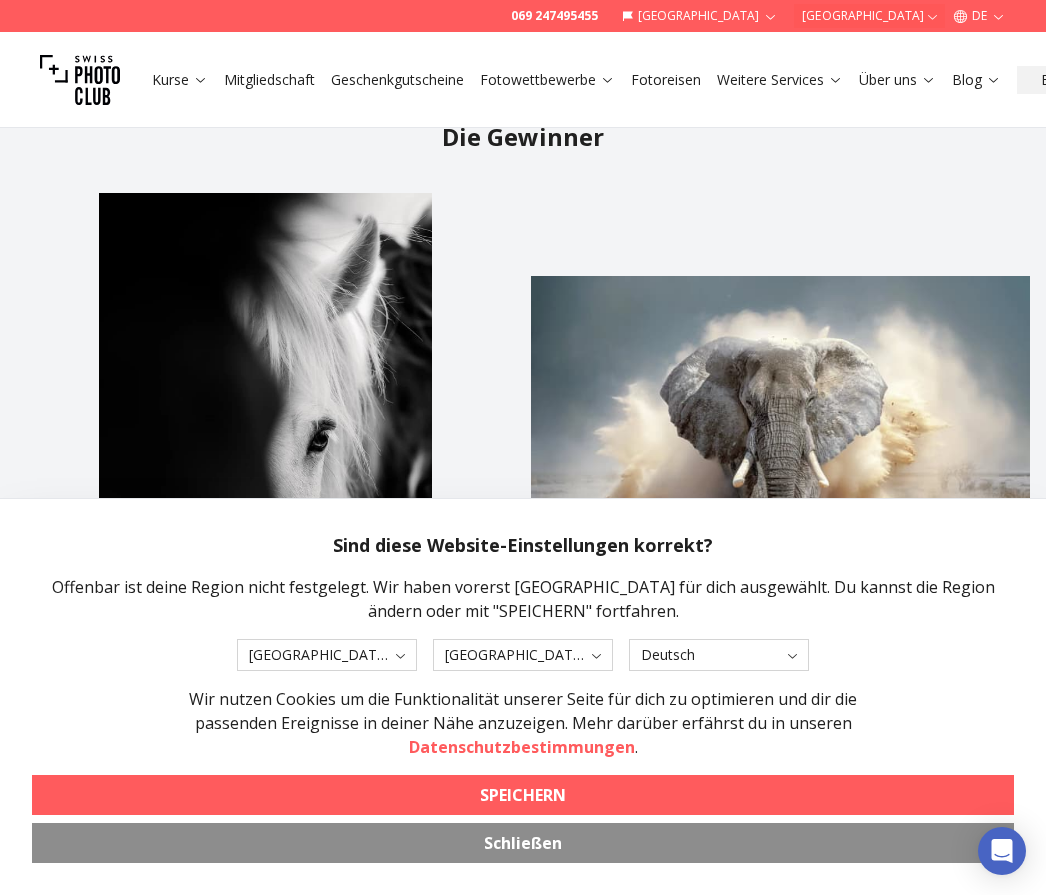 click on "Schließen" at bounding box center (523, 843) 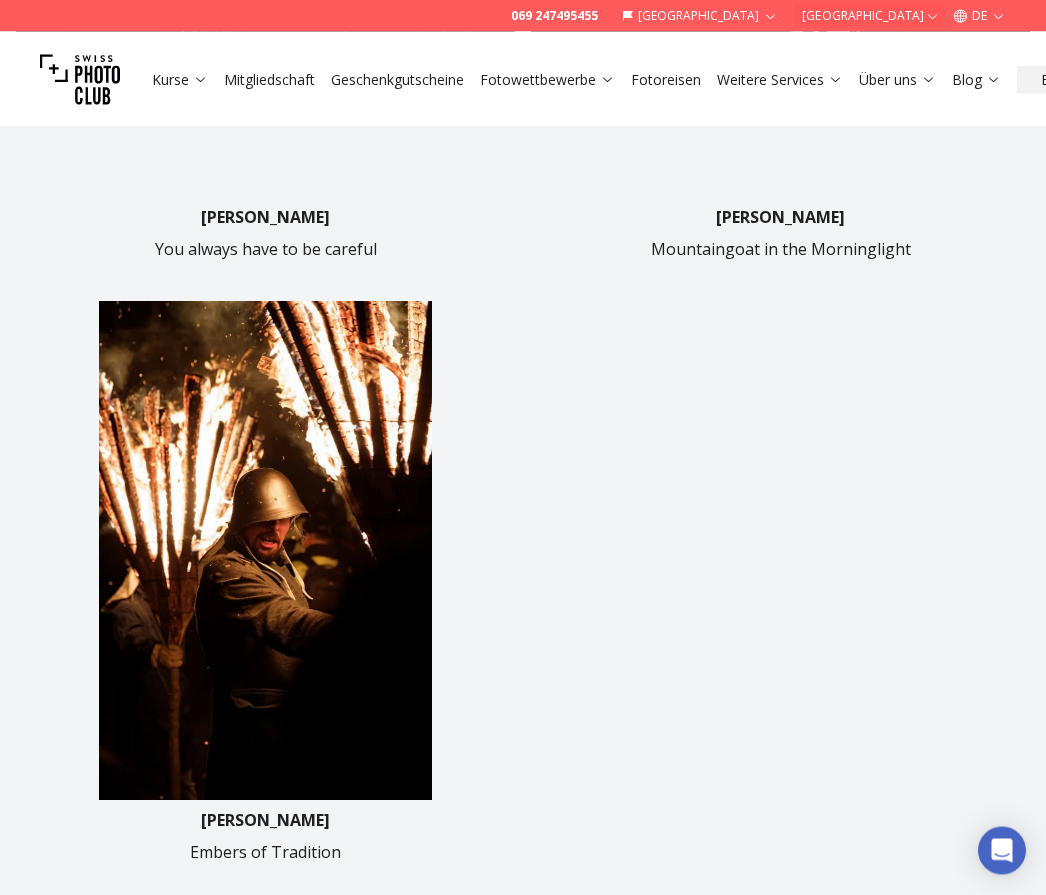 scroll, scrollTop: 1530, scrollLeft: 0, axis: vertical 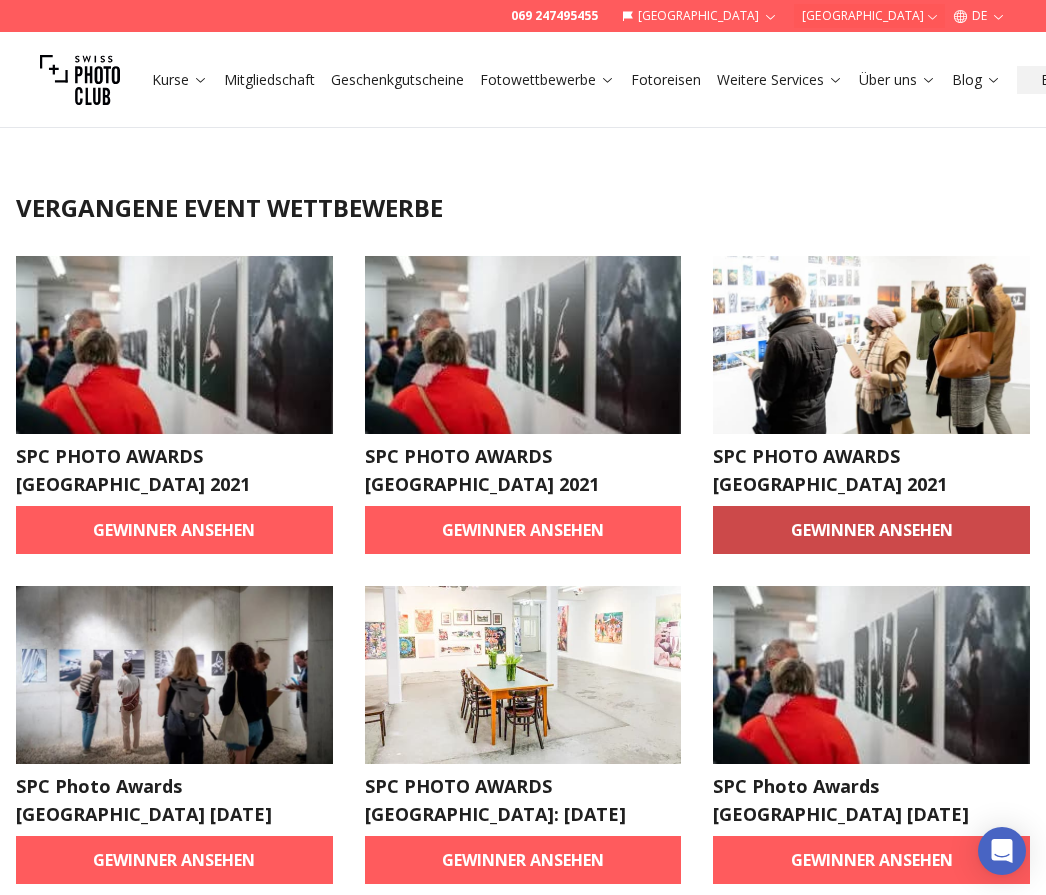 click on "Gewinner ansehen" at bounding box center [871, 530] 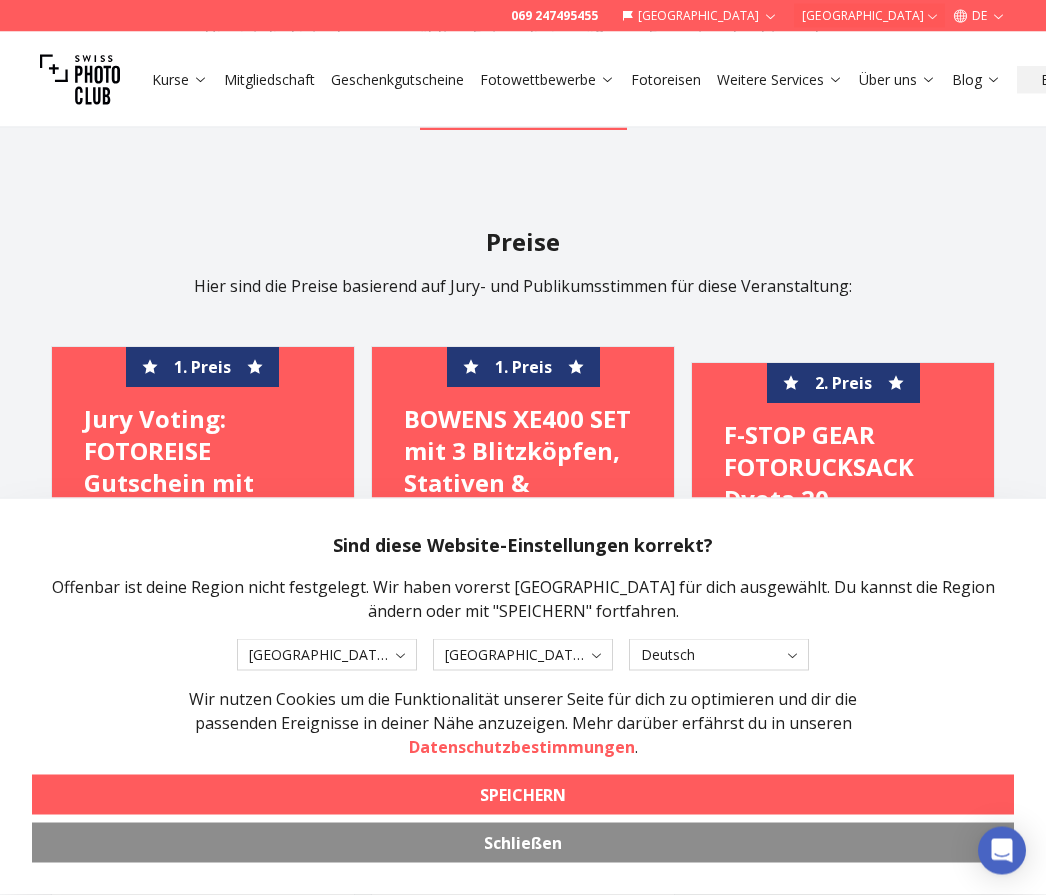 scroll, scrollTop: 1058, scrollLeft: 0, axis: vertical 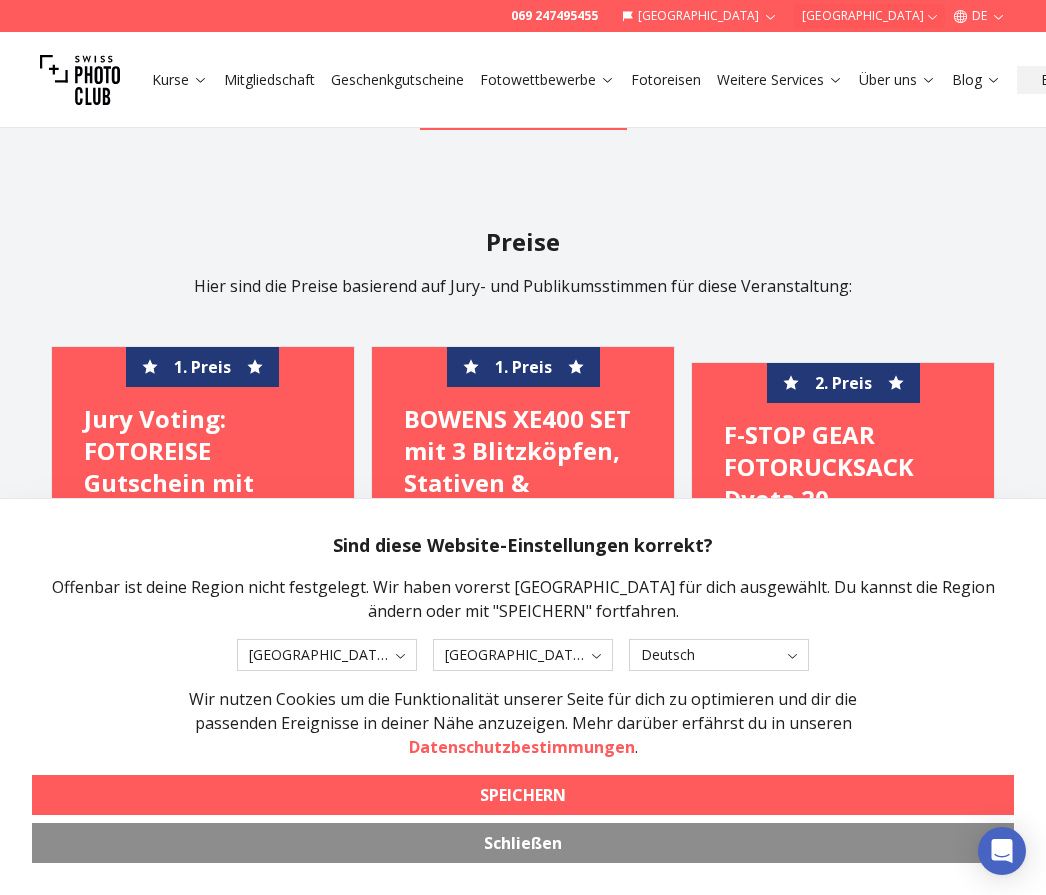 click on "Schließen" at bounding box center [523, 843] 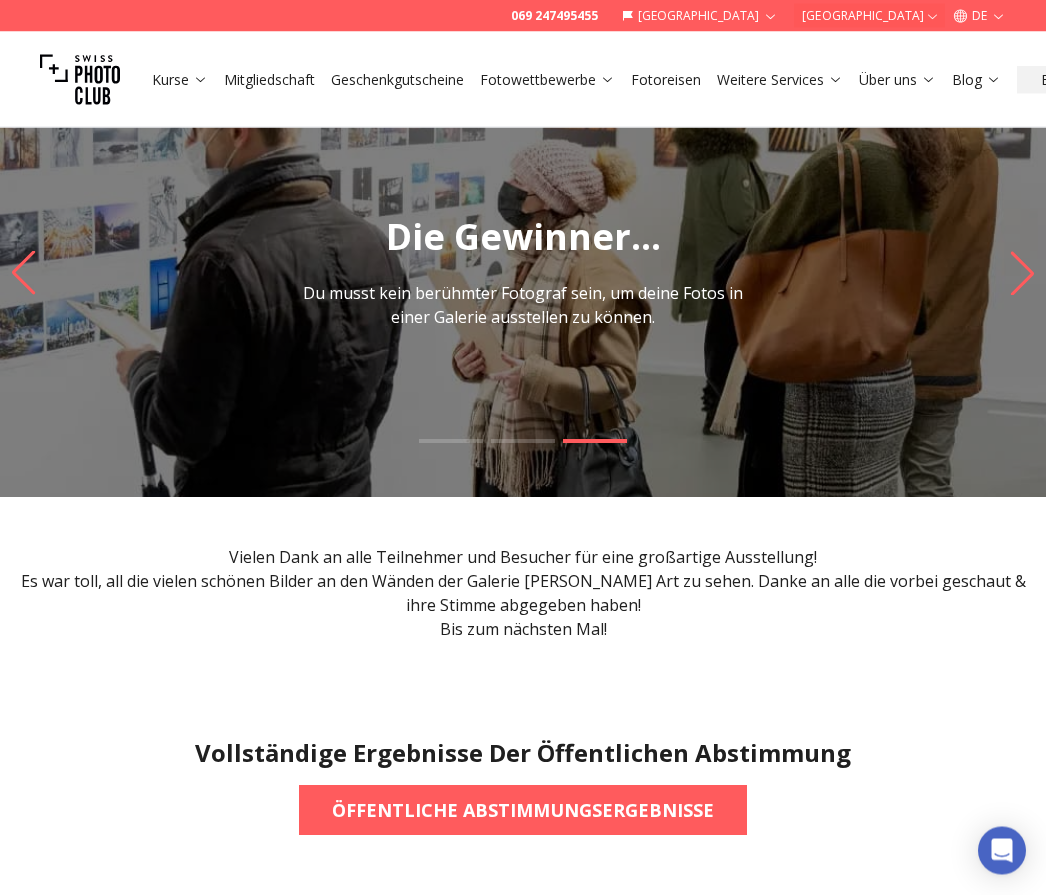 scroll, scrollTop: 0, scrollLeft: 0, axis: both 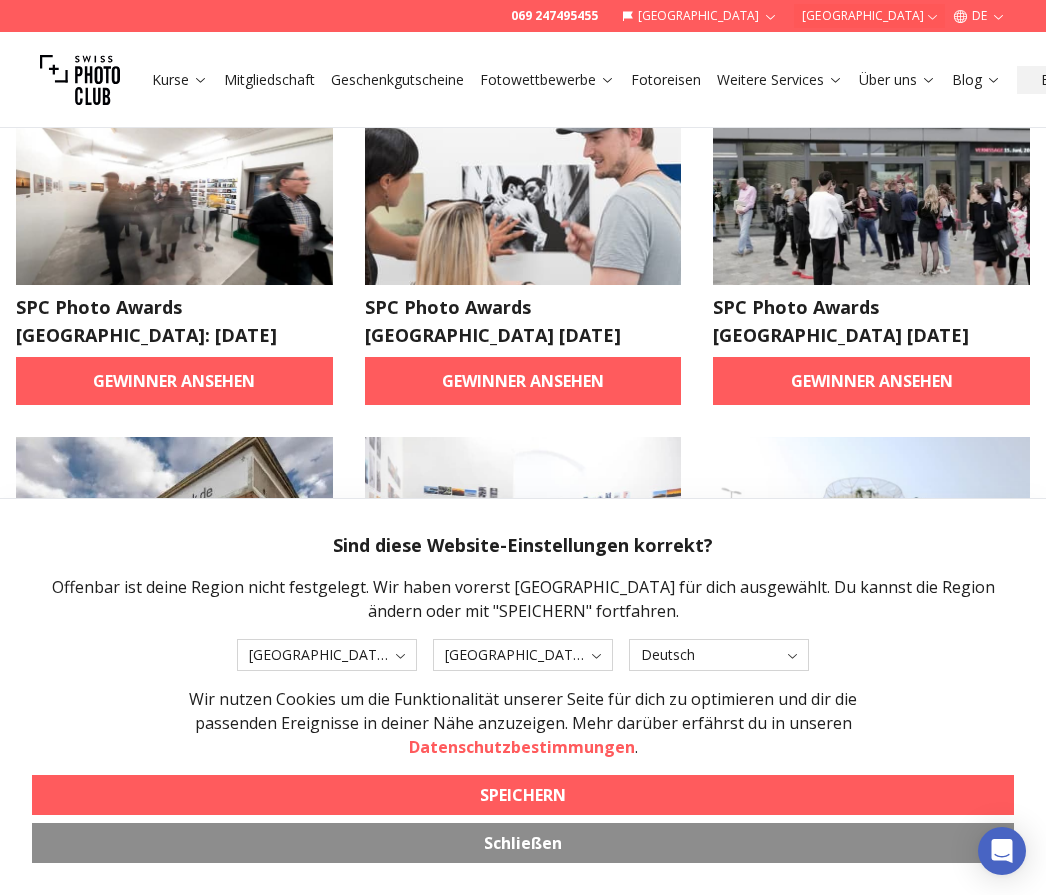 click on "Schließen" at bounding box center (523, 843) 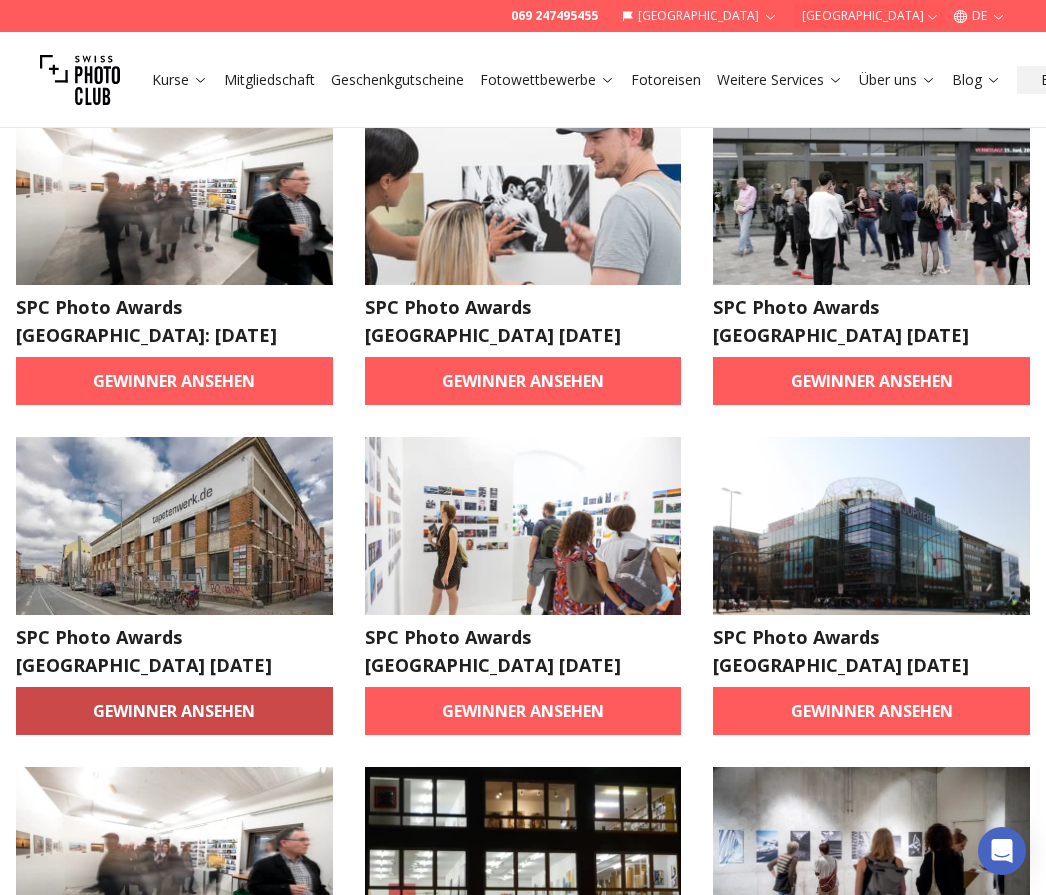 click on "Gewinner ansehen" at bounding box center [174, 711] 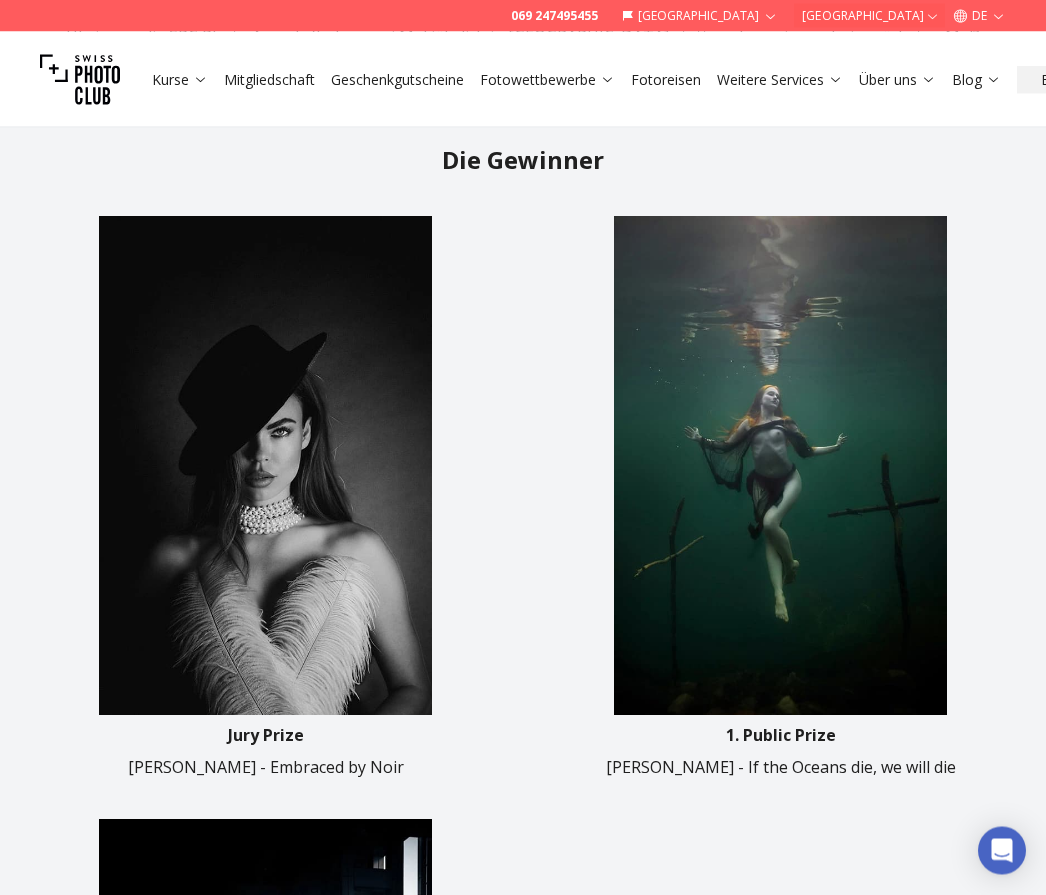scroll, scrollTop: 688, scrollLeft: 0, axis: vertical 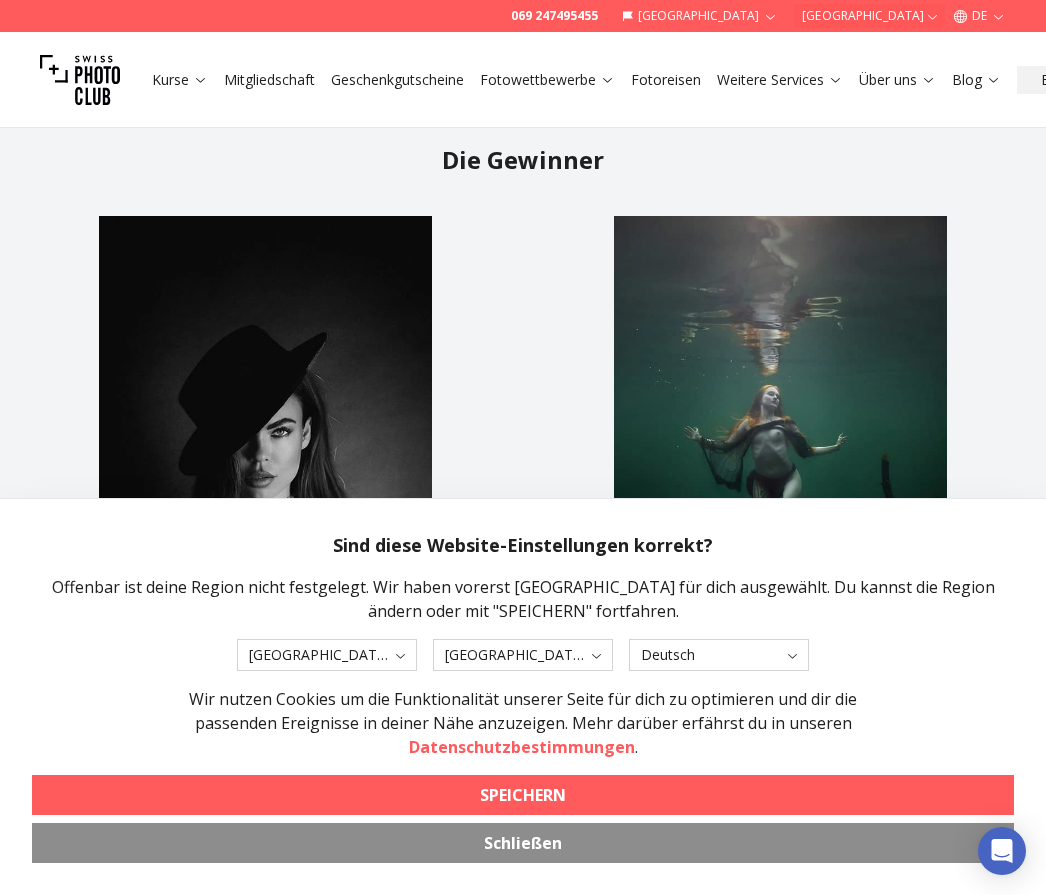 click on "Schließen" at bounding box center [523, 843] 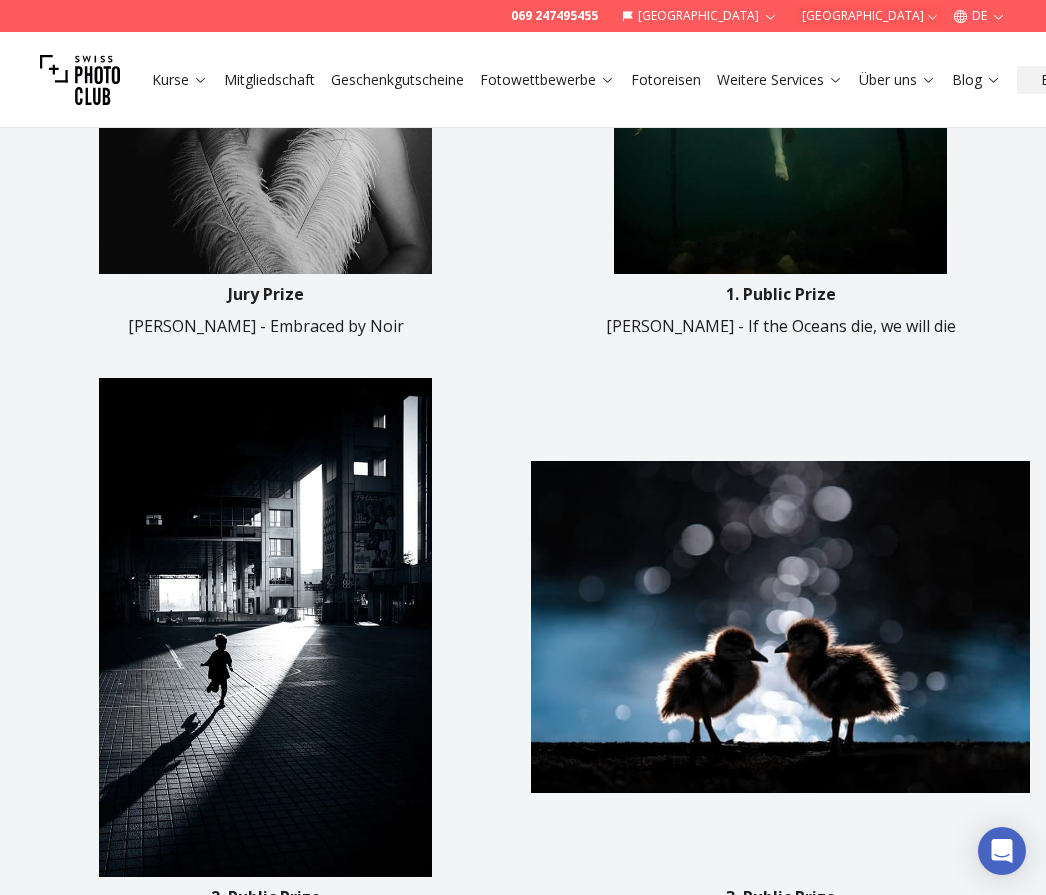 click at bounding box center [265, 627] 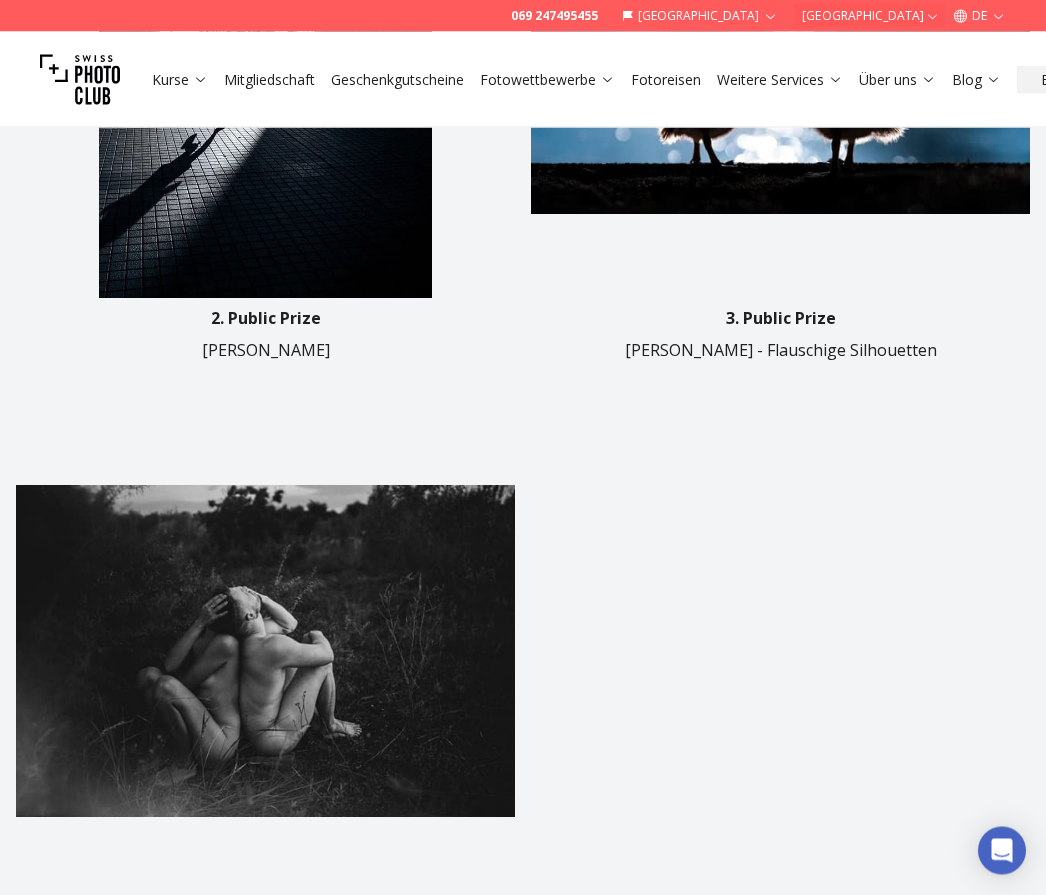 scroll, scrollTop: 1708, scrollLeft: 0, axis: vertical 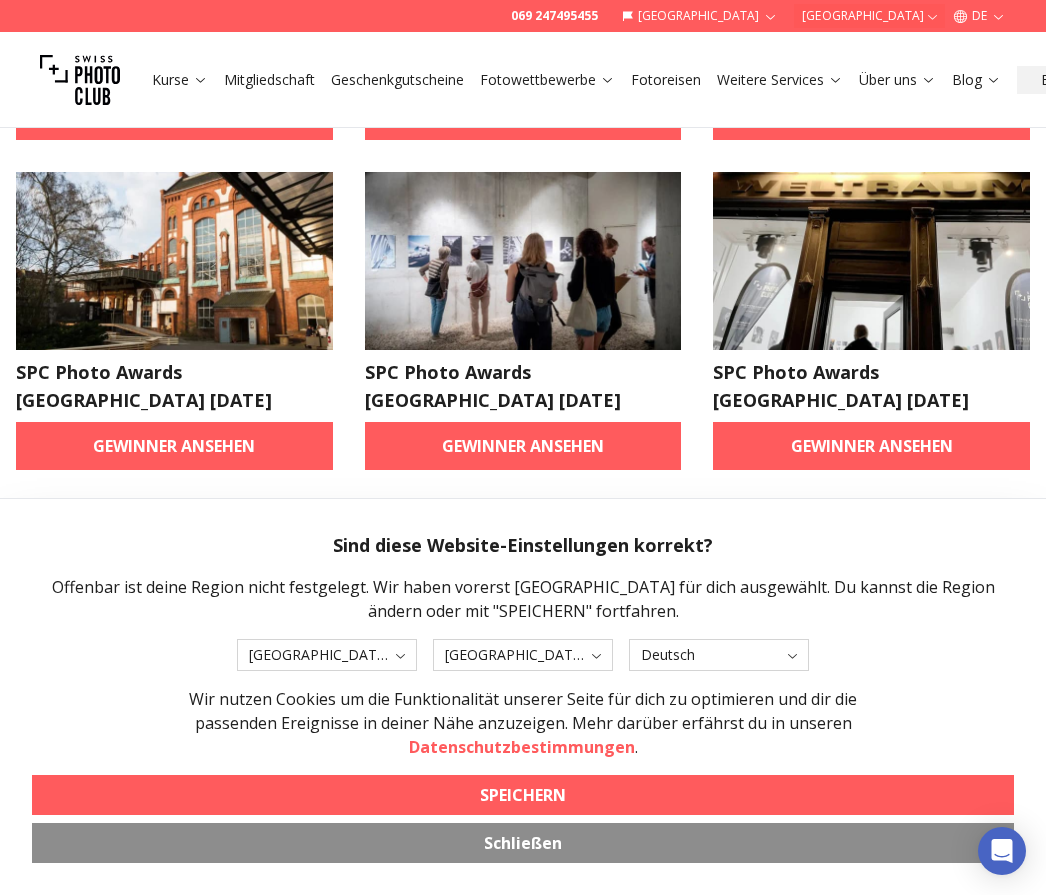 click on "Schließen" at bounding box center (523, 843) 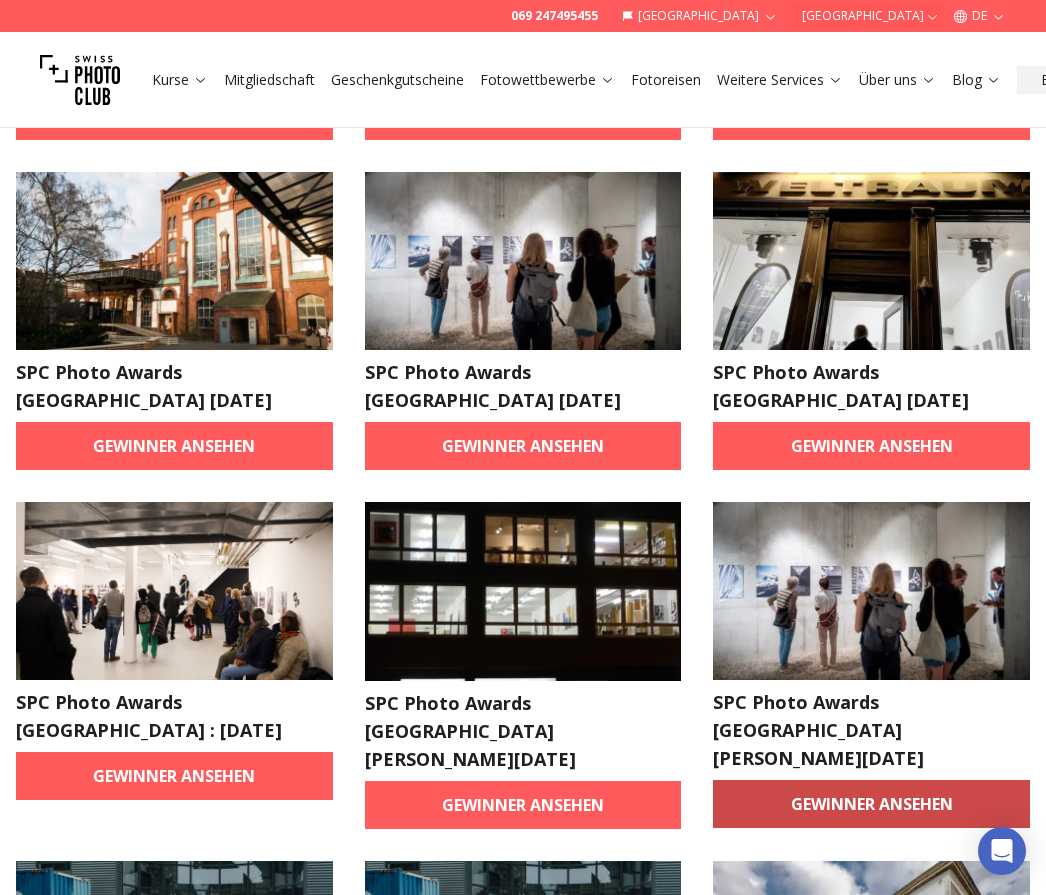 click on "Gewinner ansehen" at bounding box center (871, 804) 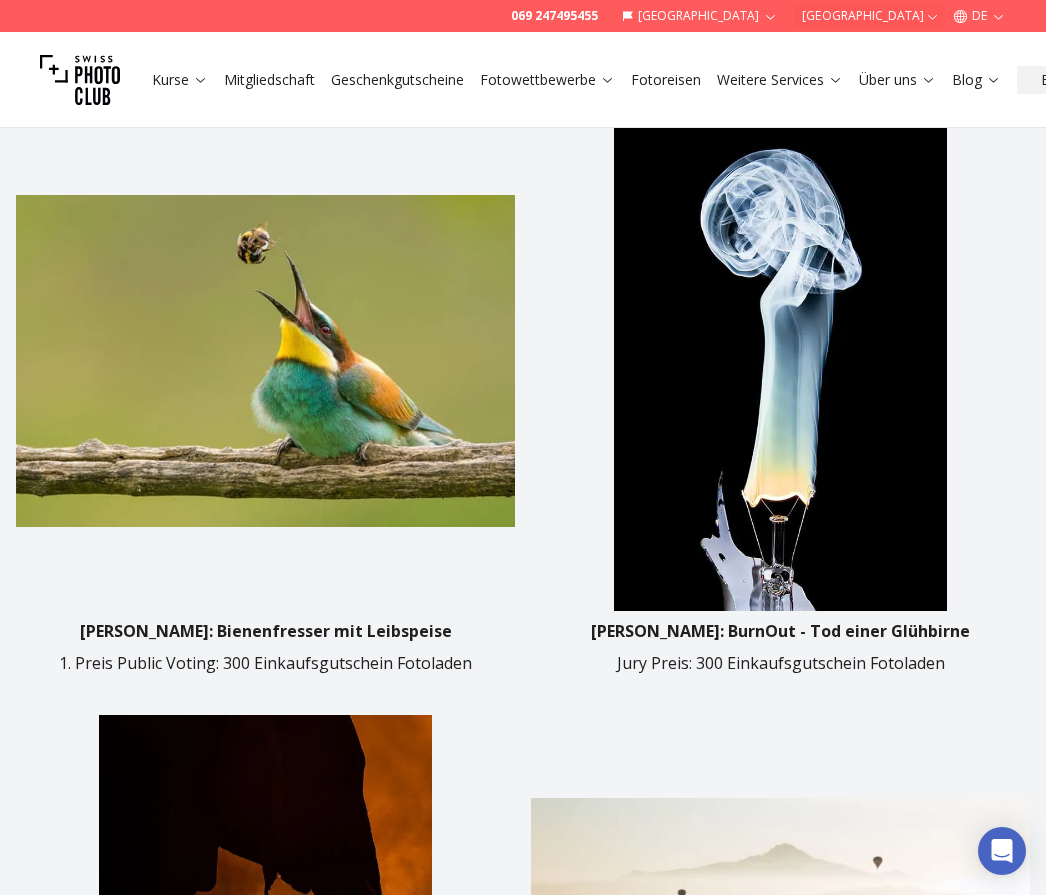 scroll, scrollTop: 0, scrollLeft: 0, axis: both 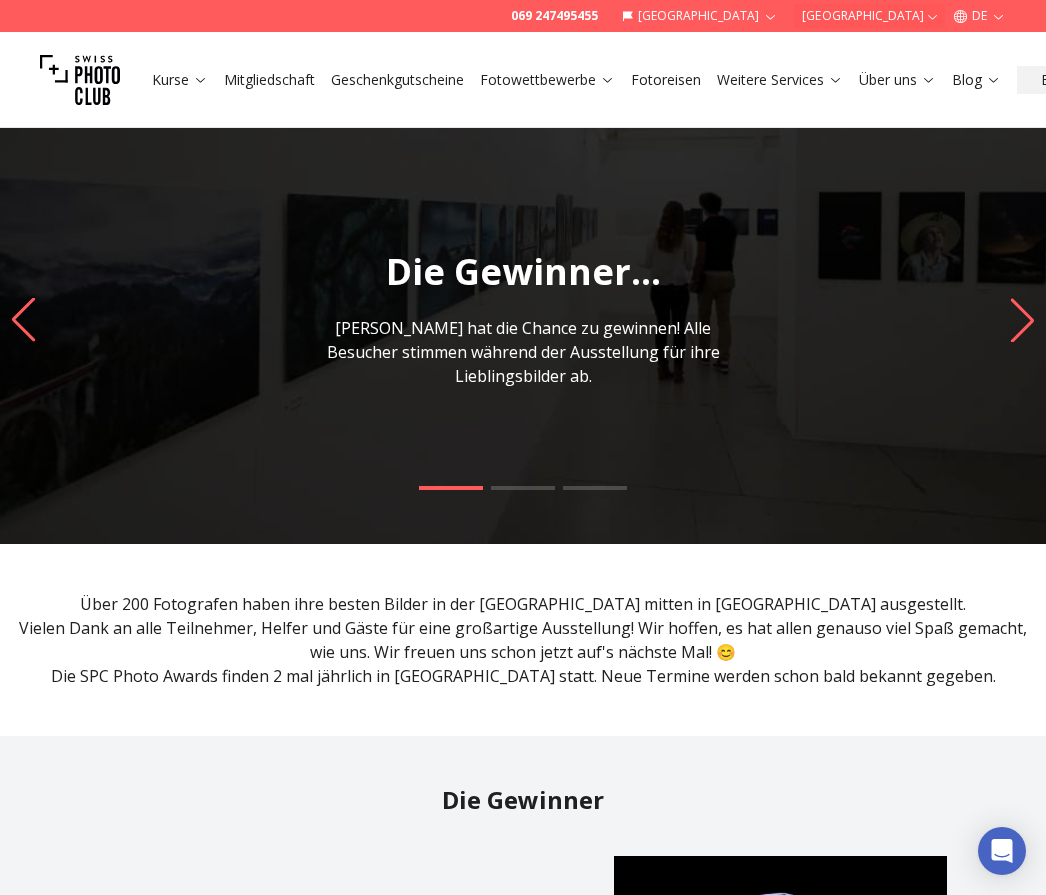 click 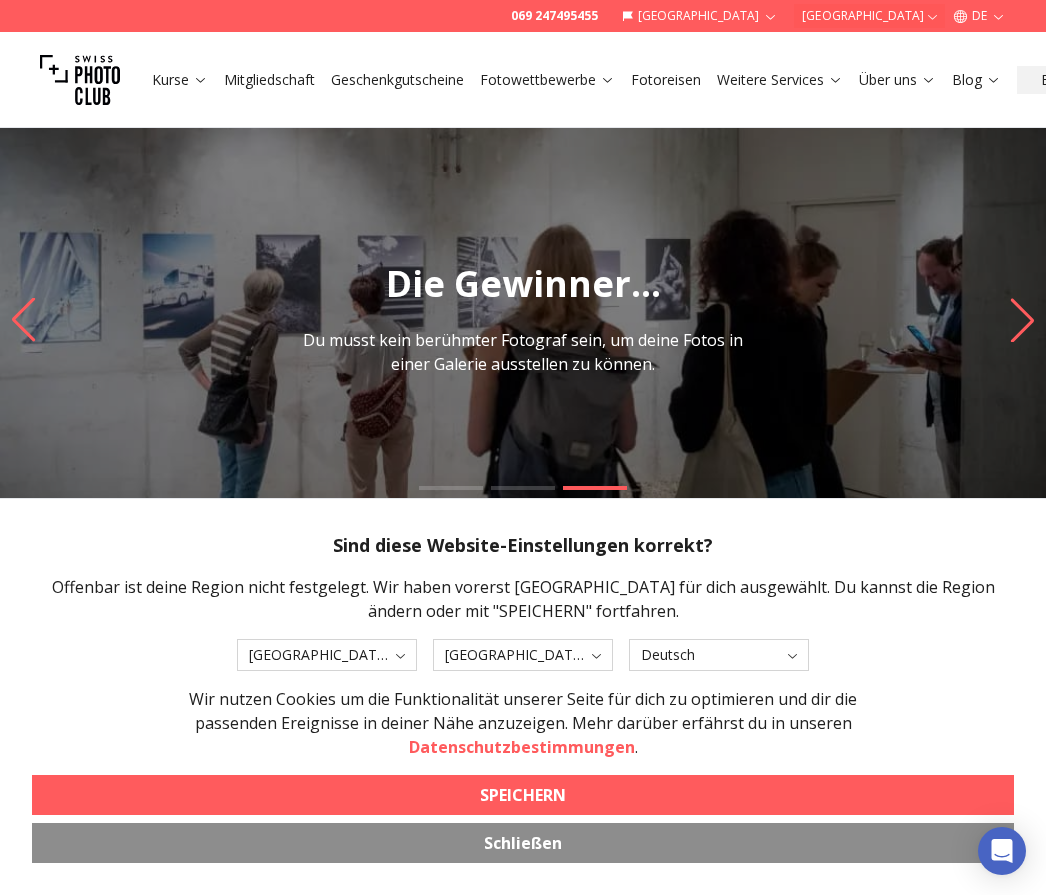 click at bounding box center [523, 320] 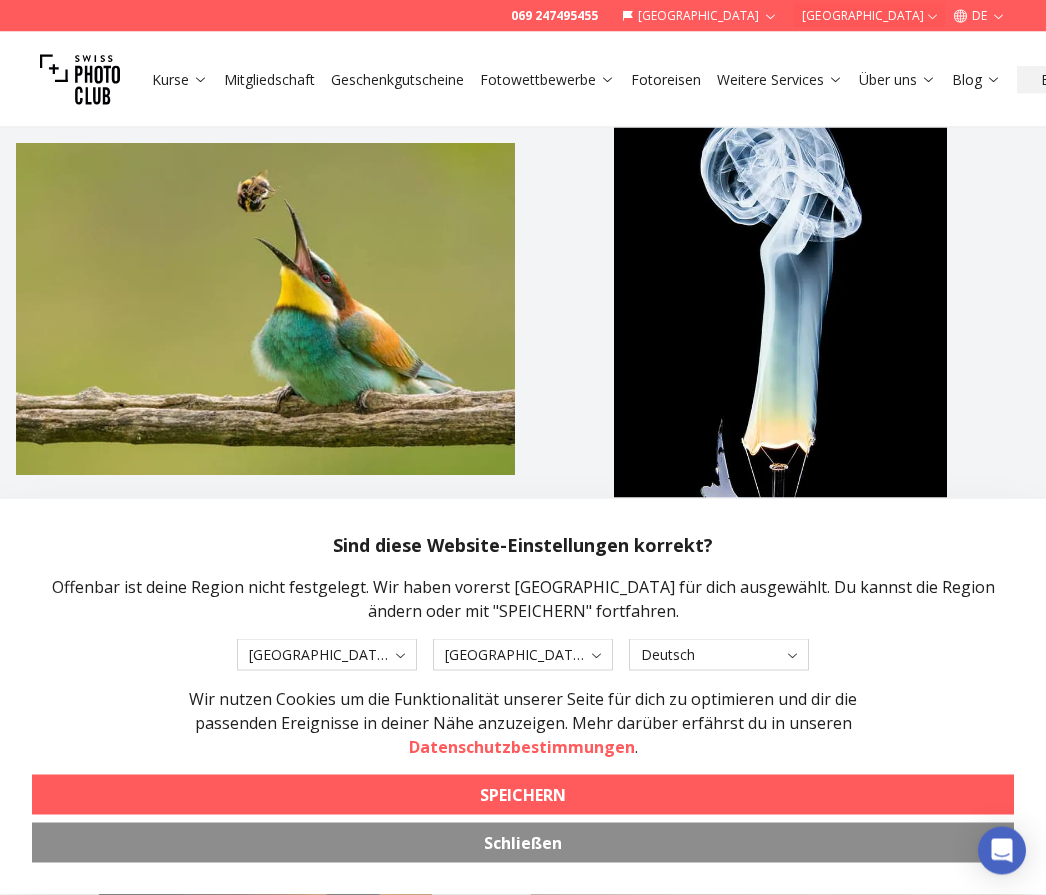 scroll, scrollTop: 796, scrollLeft: 0, axis: vertical 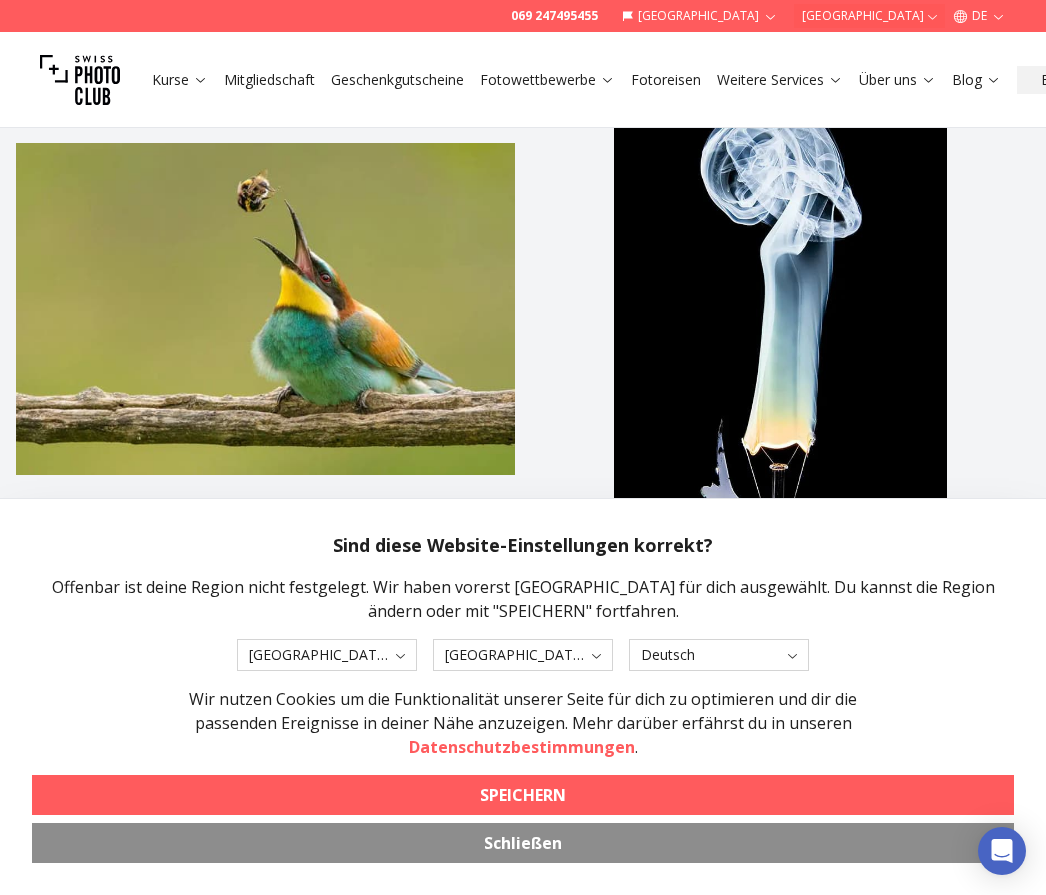 click on "Schließen" at bounding box center [523, 843] 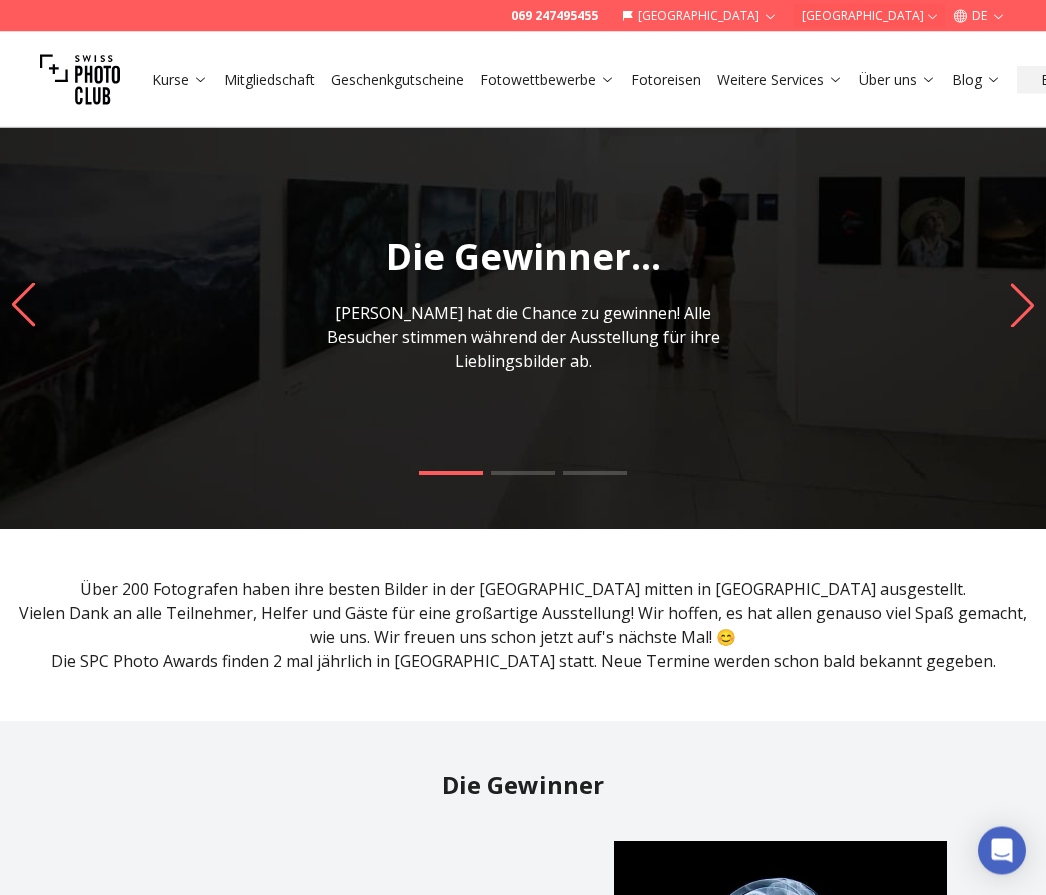 scroll, scrollTop: 0, scrollLeft: 0, axis: both 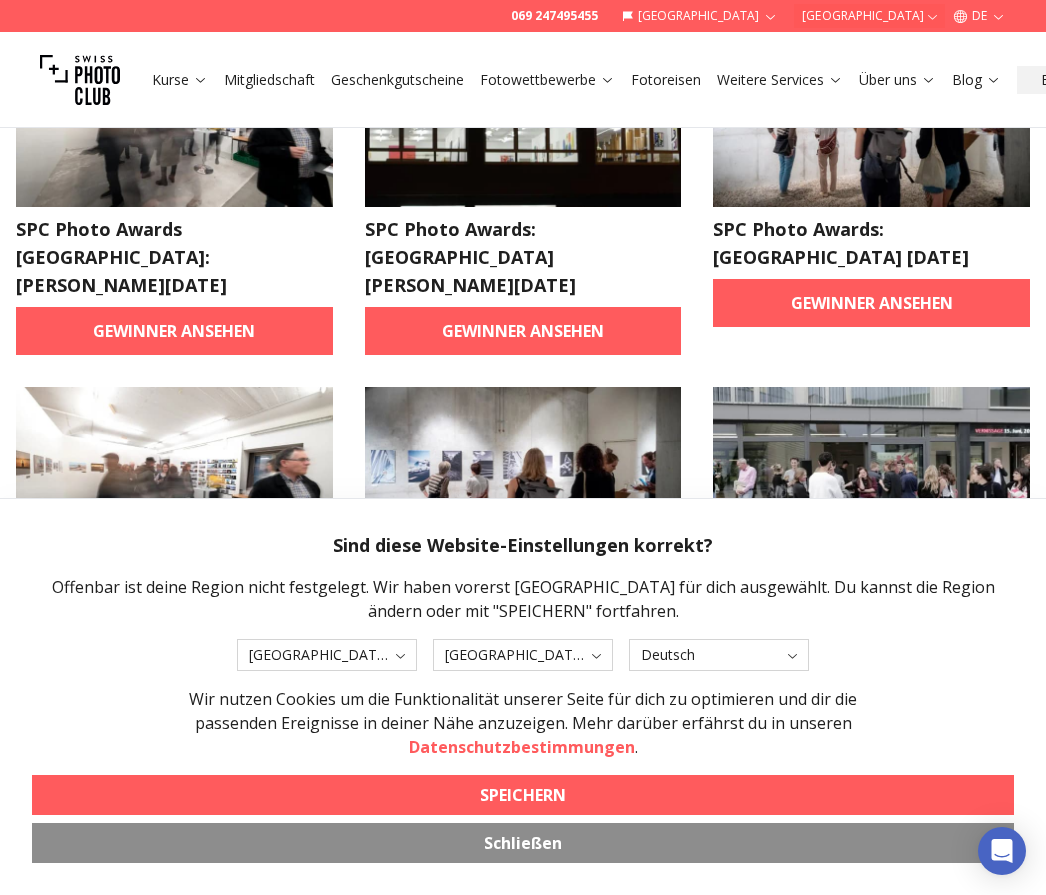 click on "Schließen" at bounding box center [523, 843] 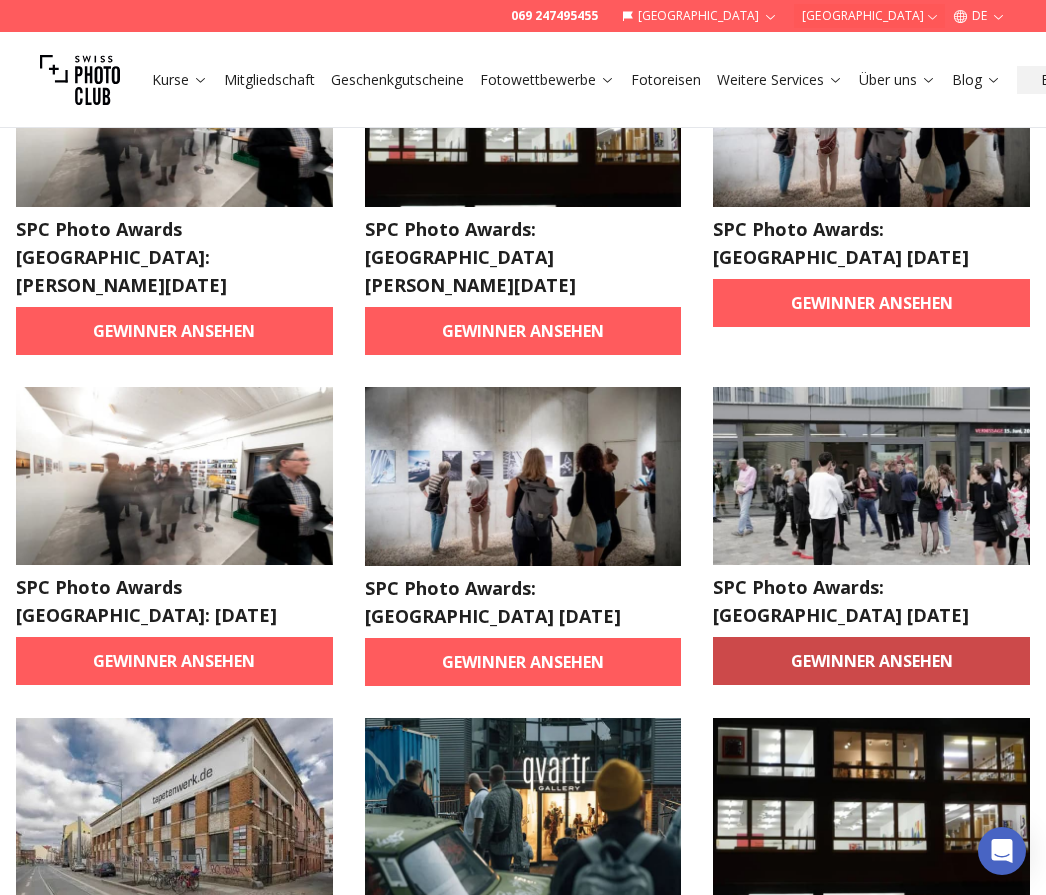 click on "Gewinner ansehen" at bounding box center (871, 661) 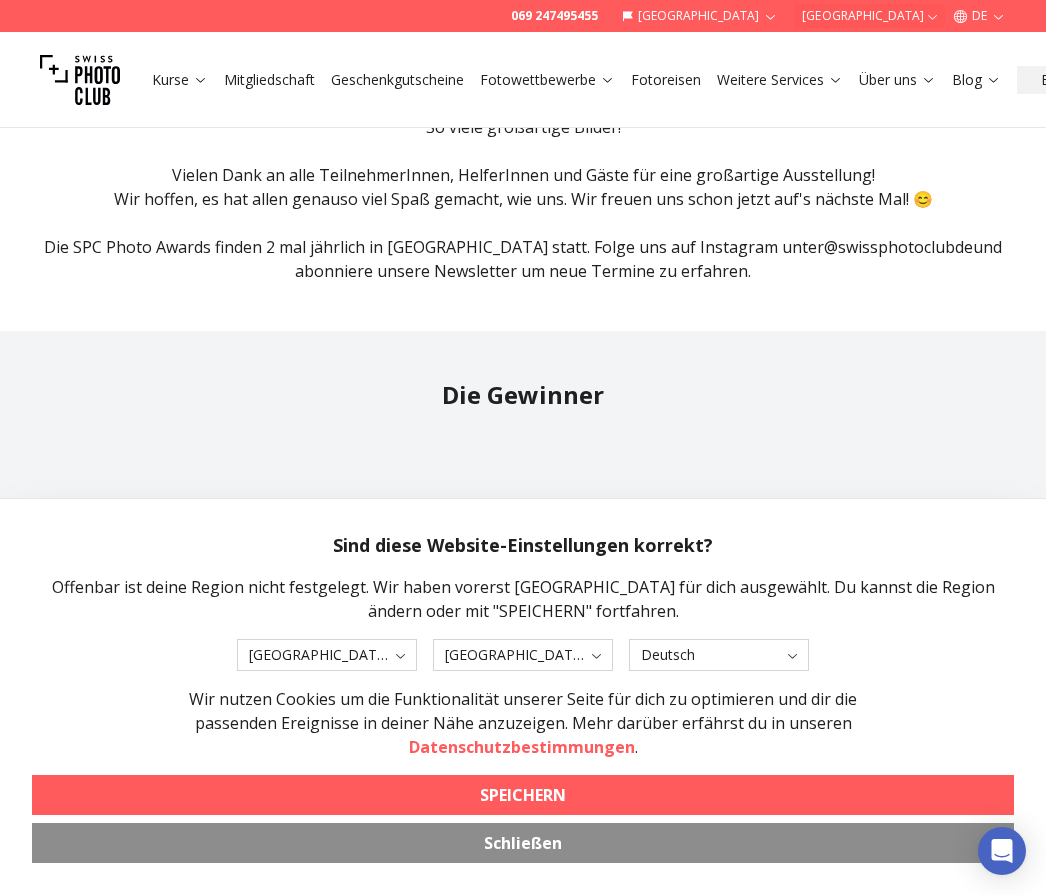 scroll, scrollTop: 435, scrollLeft: 0, axis: vertical 